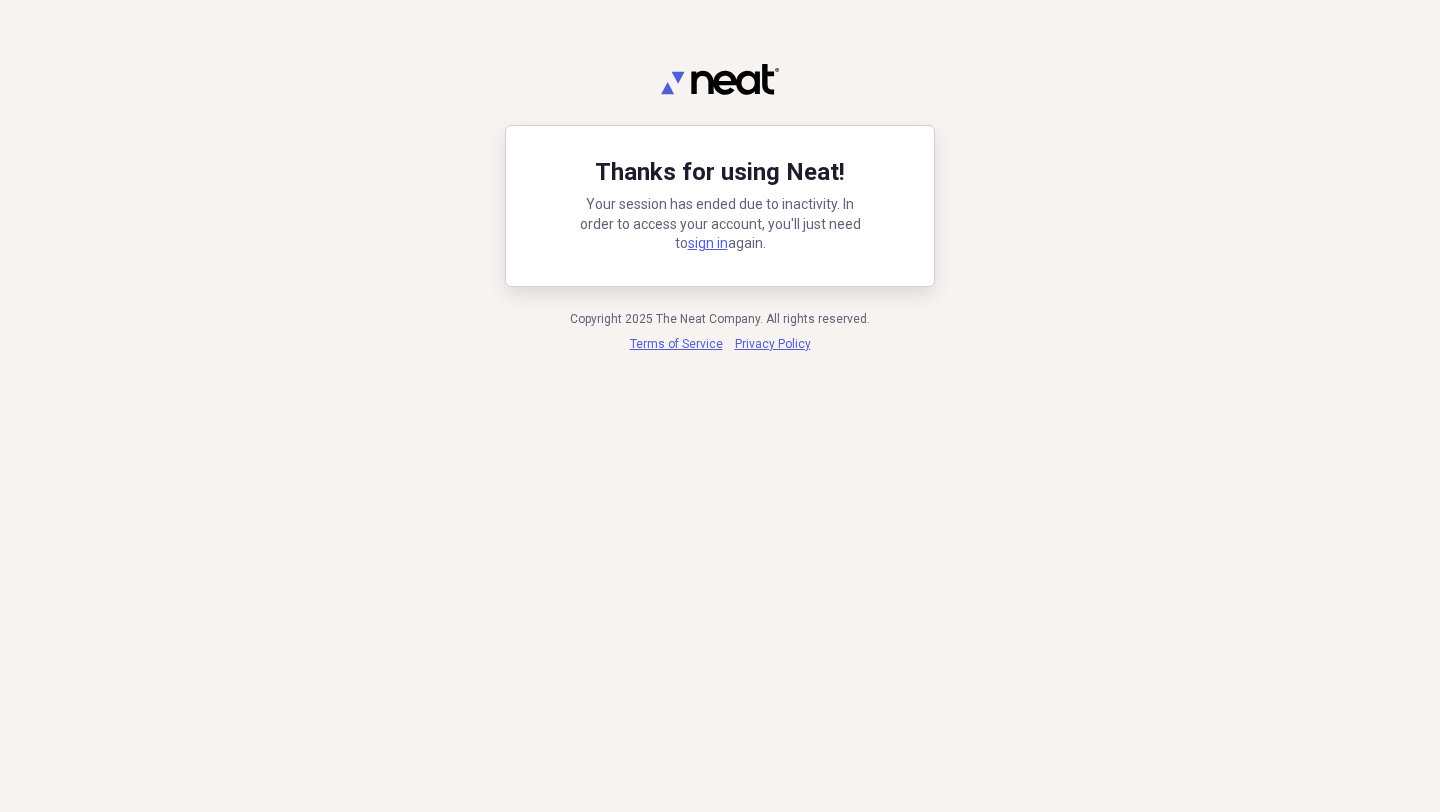 scroll, scrollTop: 0, scrollLeft: 0, axis: both 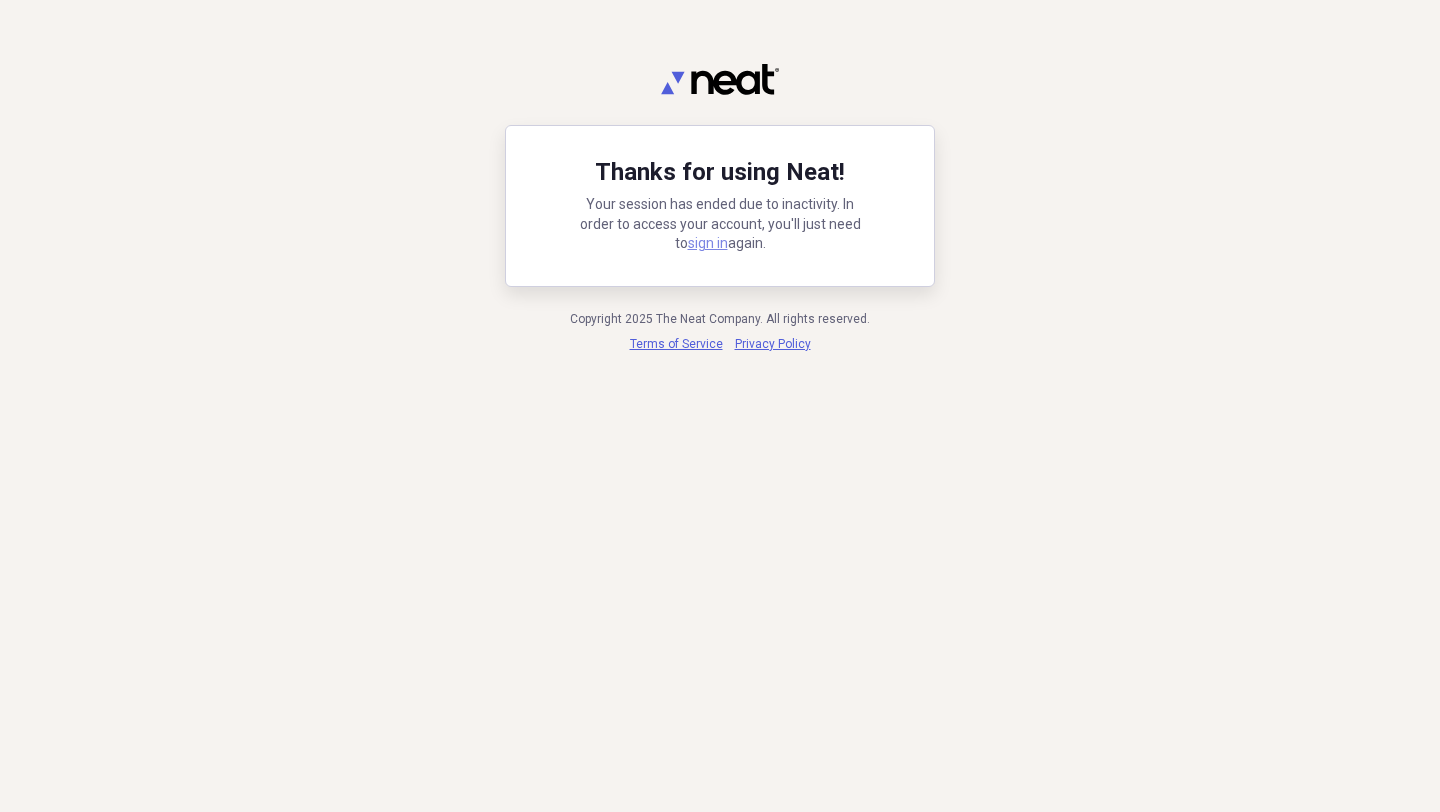 click on "sign in" at bounding box center [708, 243] 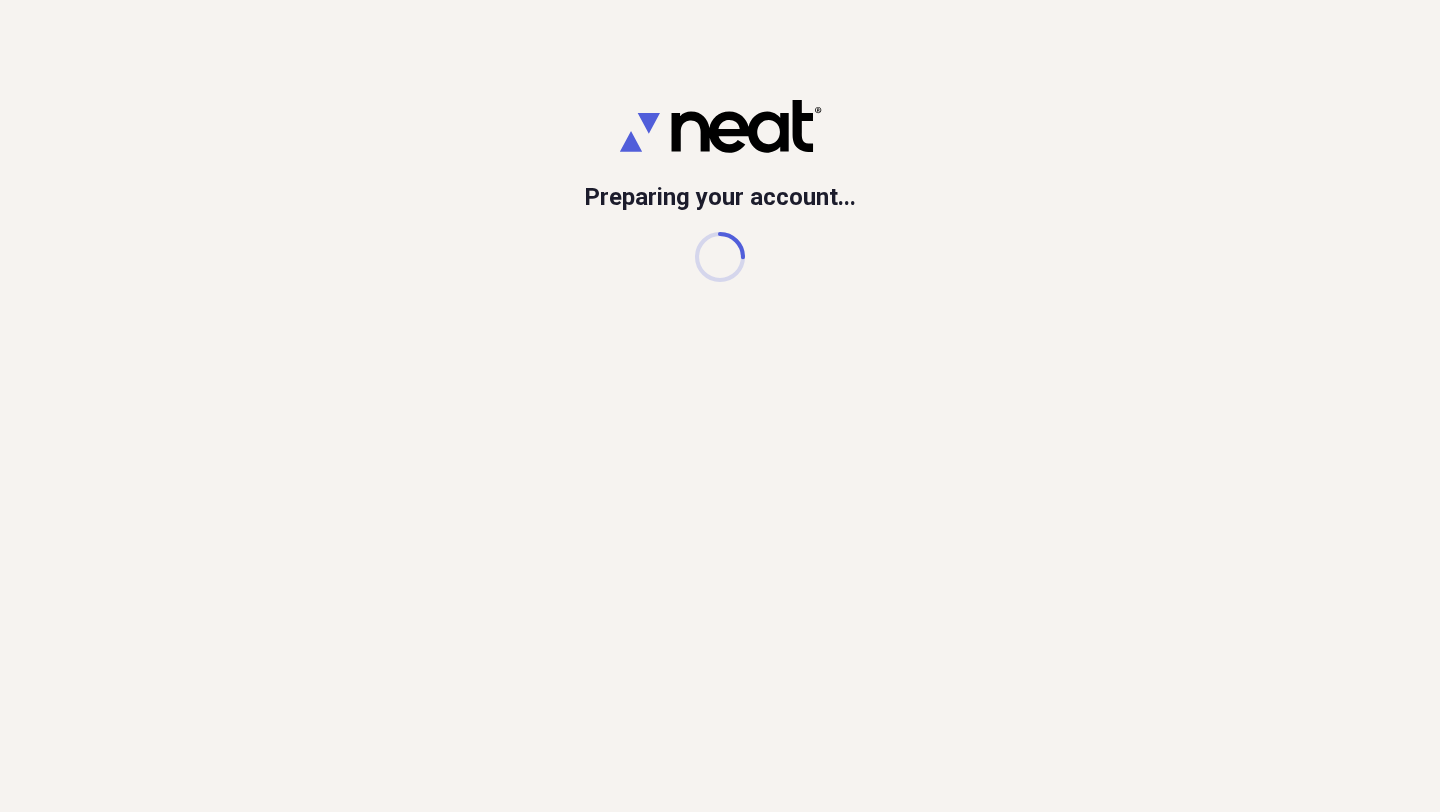 scroll, scrollTop: 0, scrollLeft: 0, axis: both 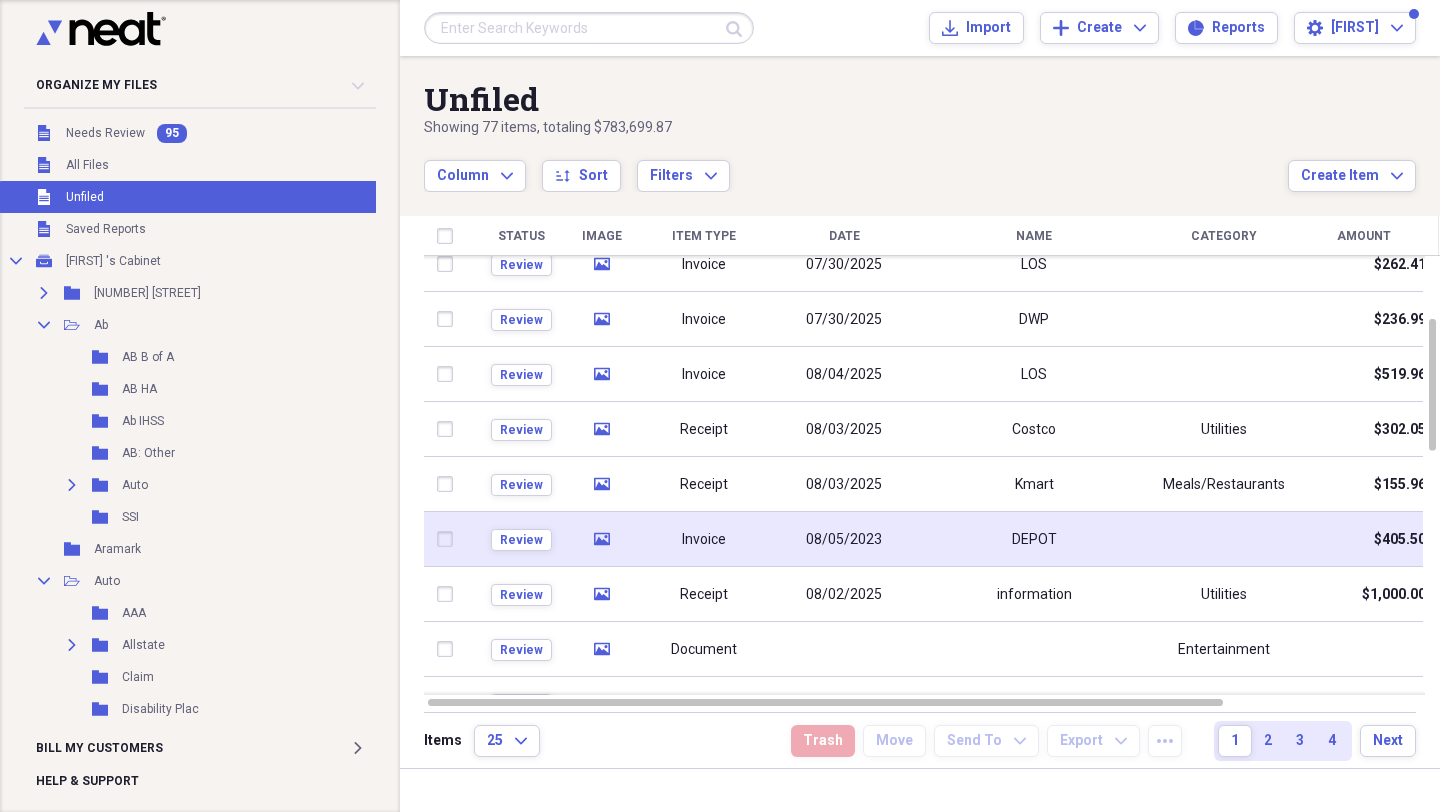 click on "Invoice" at bounding box center [704, 539] 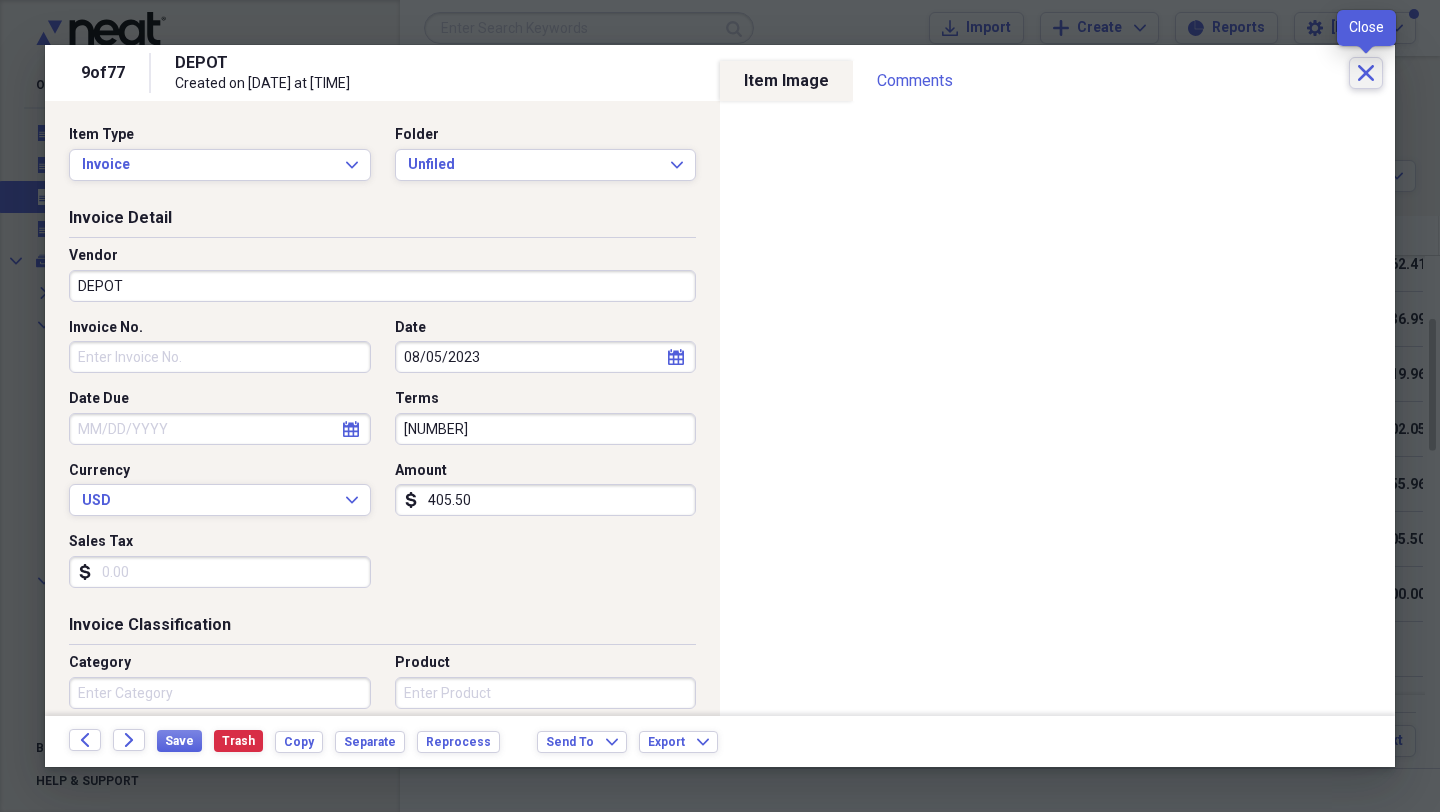 click 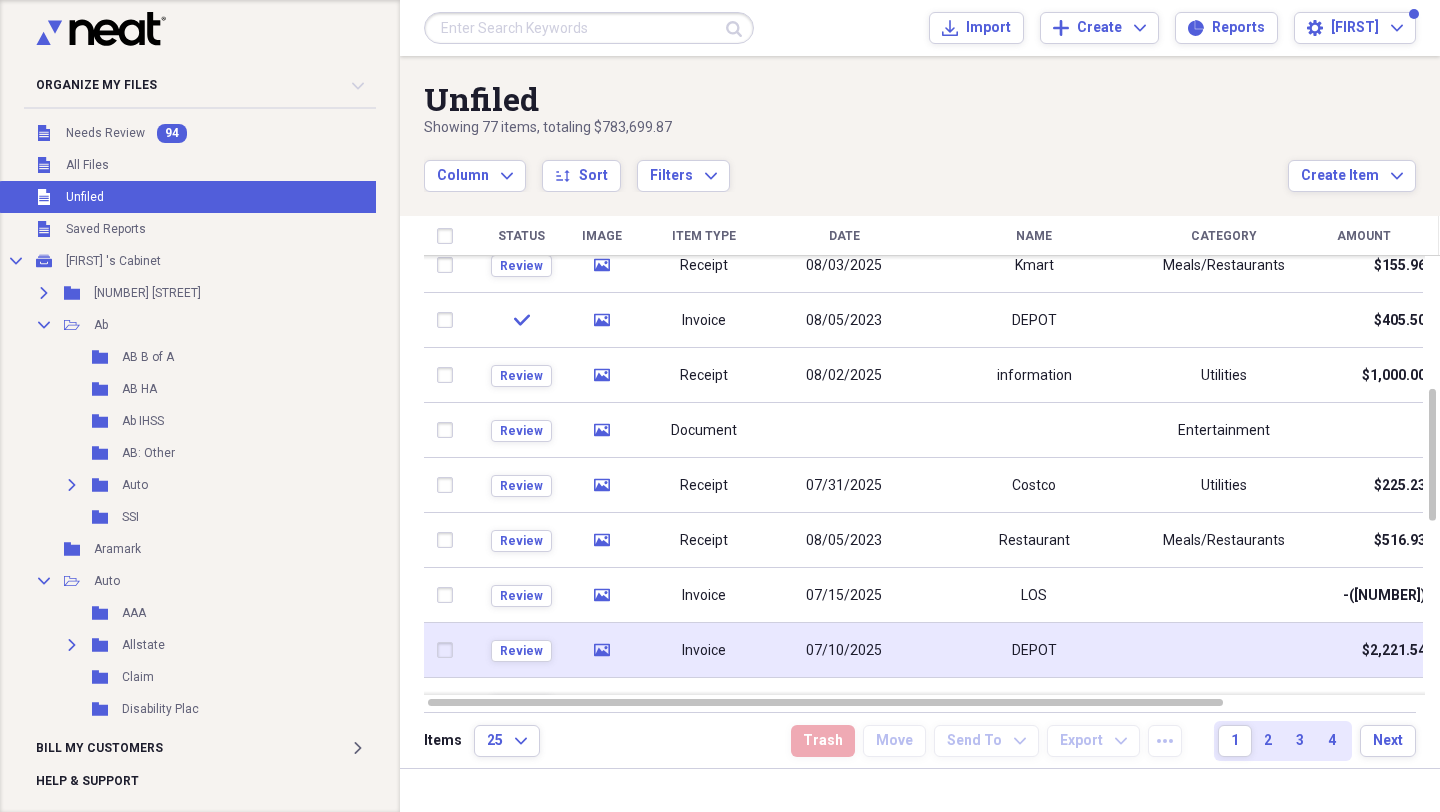 click on "07/10/2025" at bounding box center [844, 651] 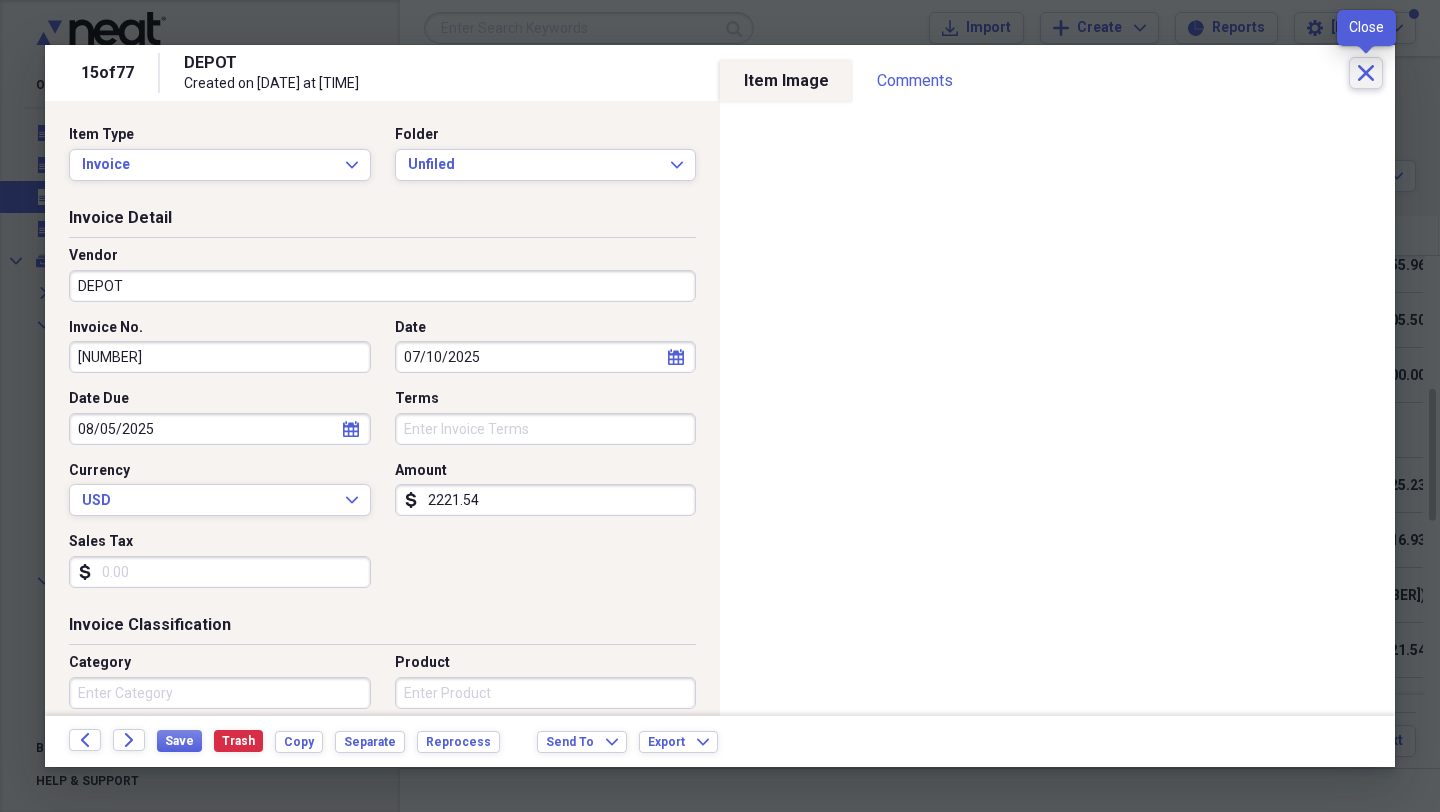 click on "Close" 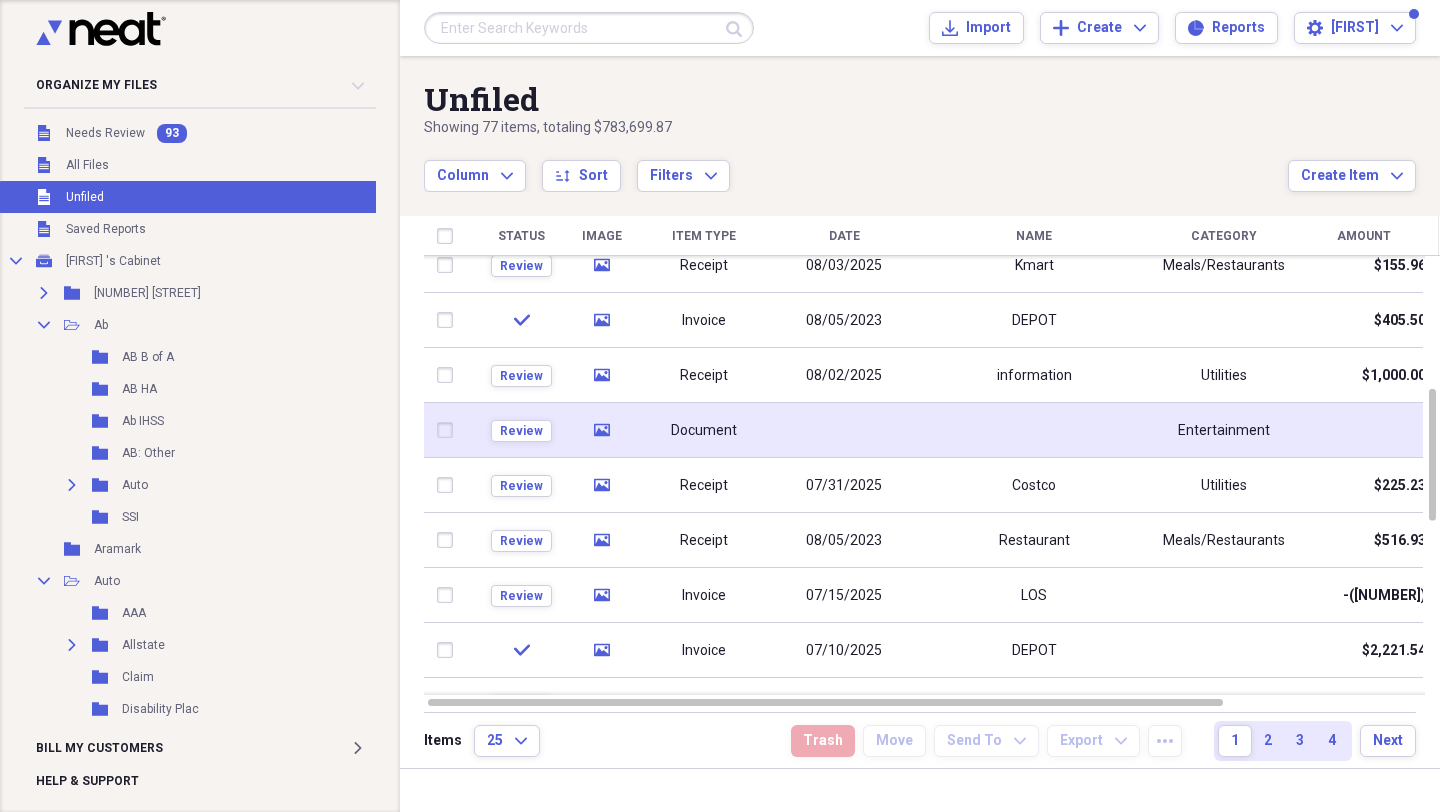 click on "Document" at bounding box center (704, 431) 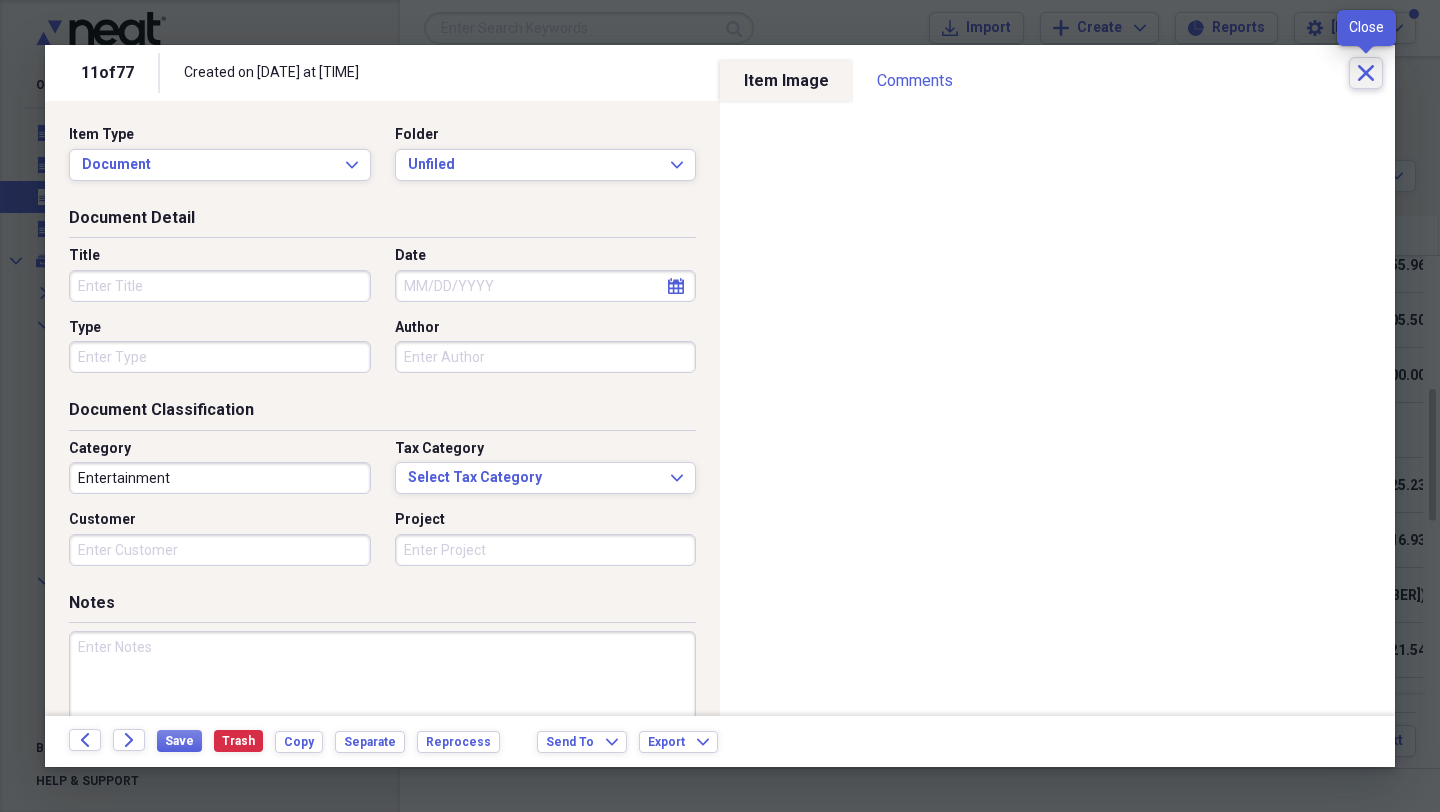 click 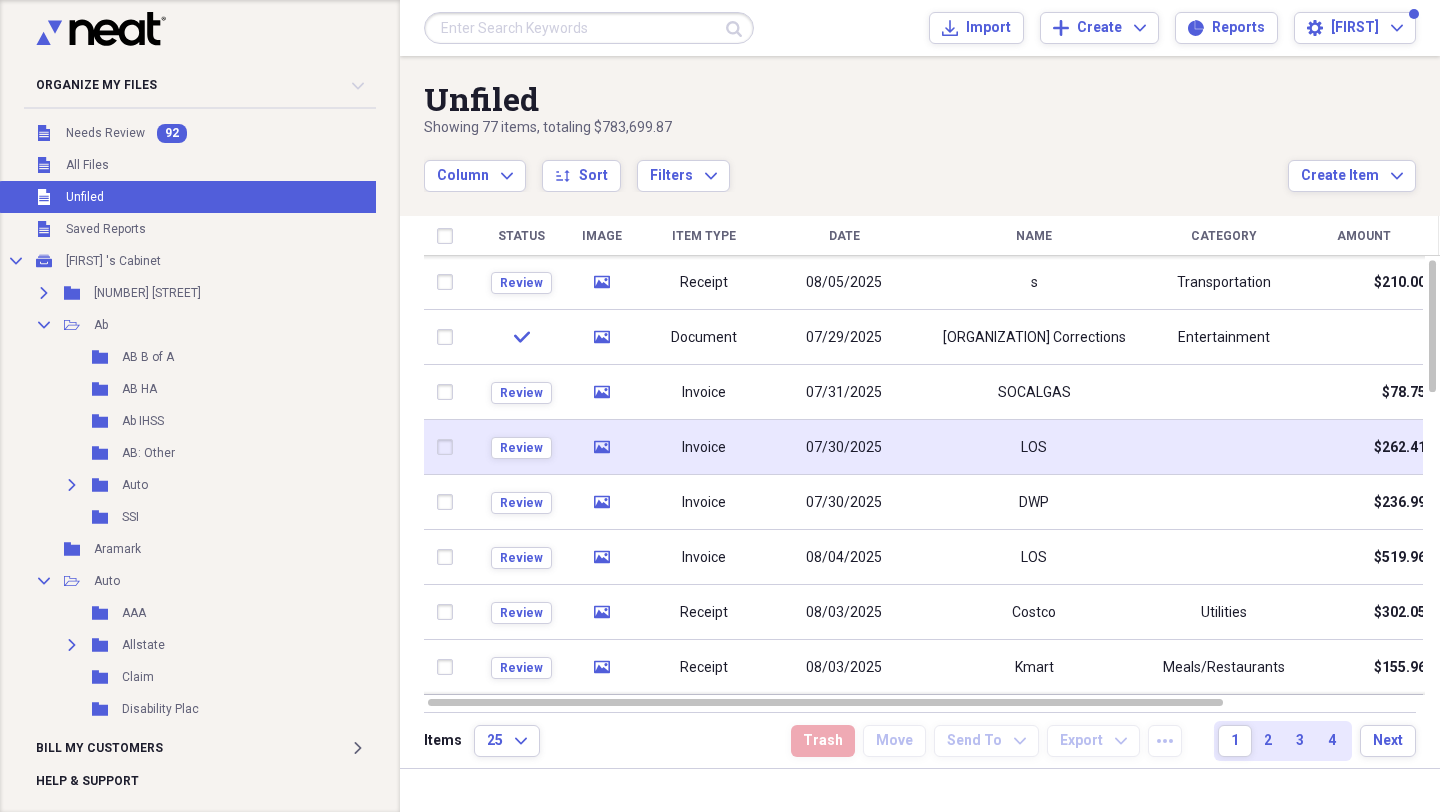 click on "07/30/2025" at bounding box center [844, 448] 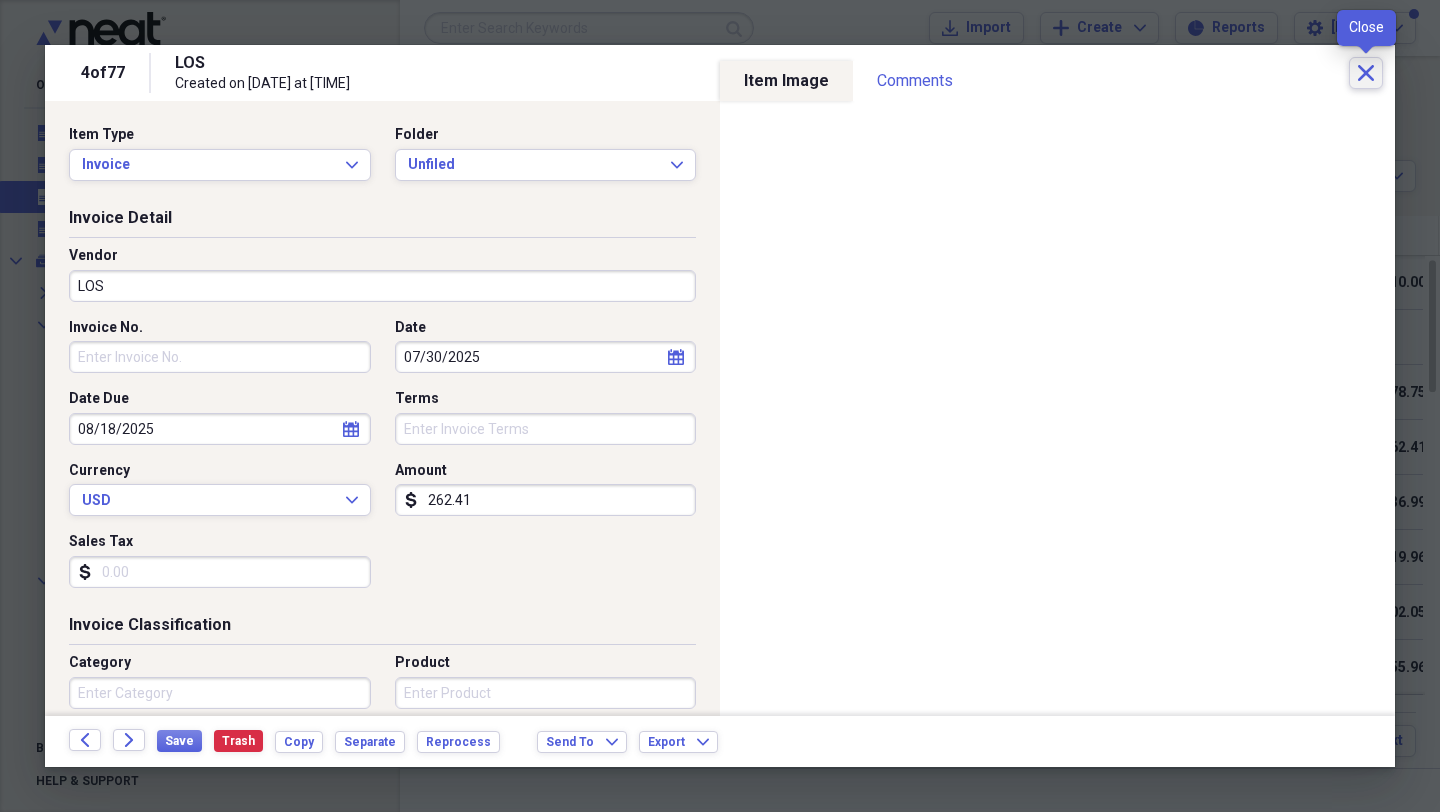 click 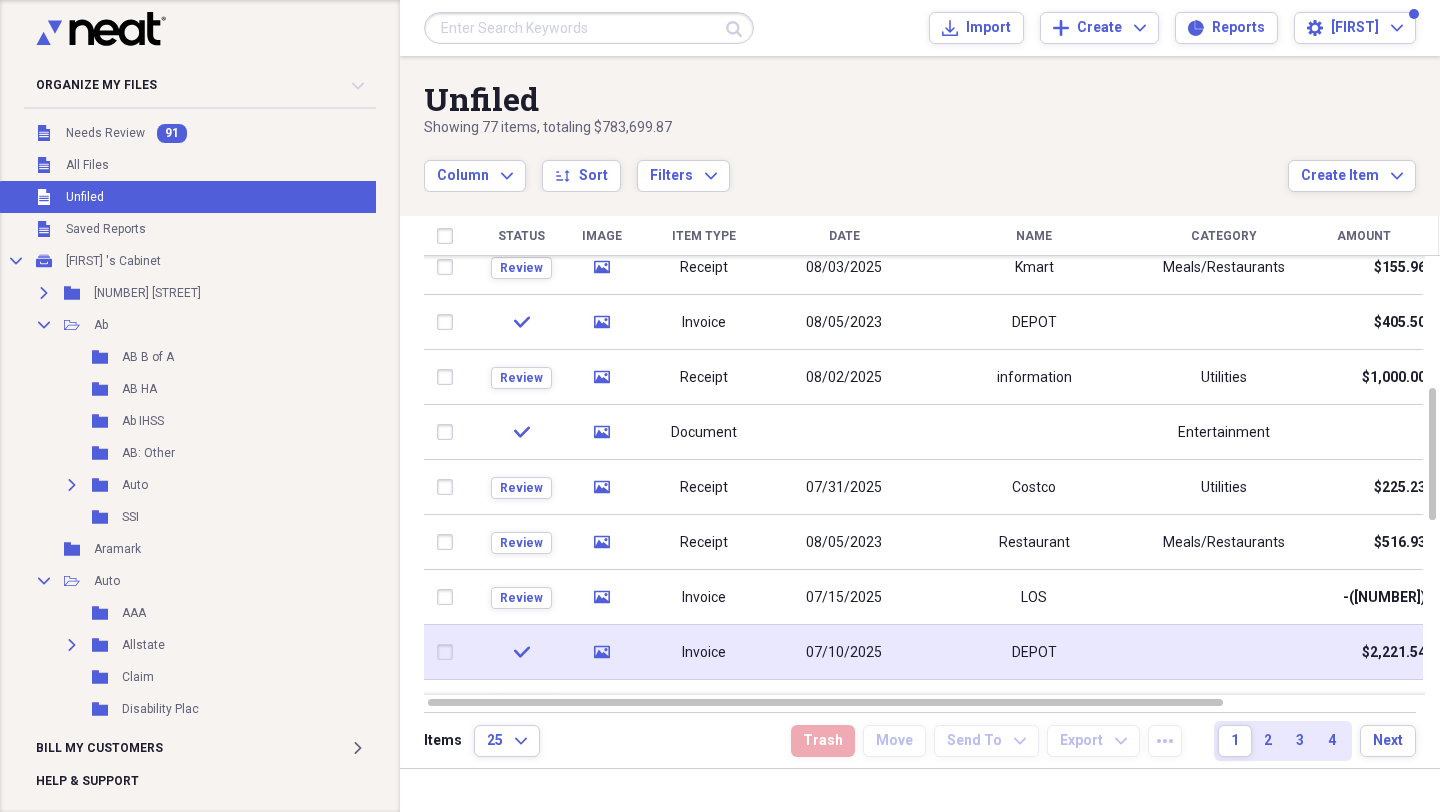 click on "Invoice" at bounding box center (704, 653) 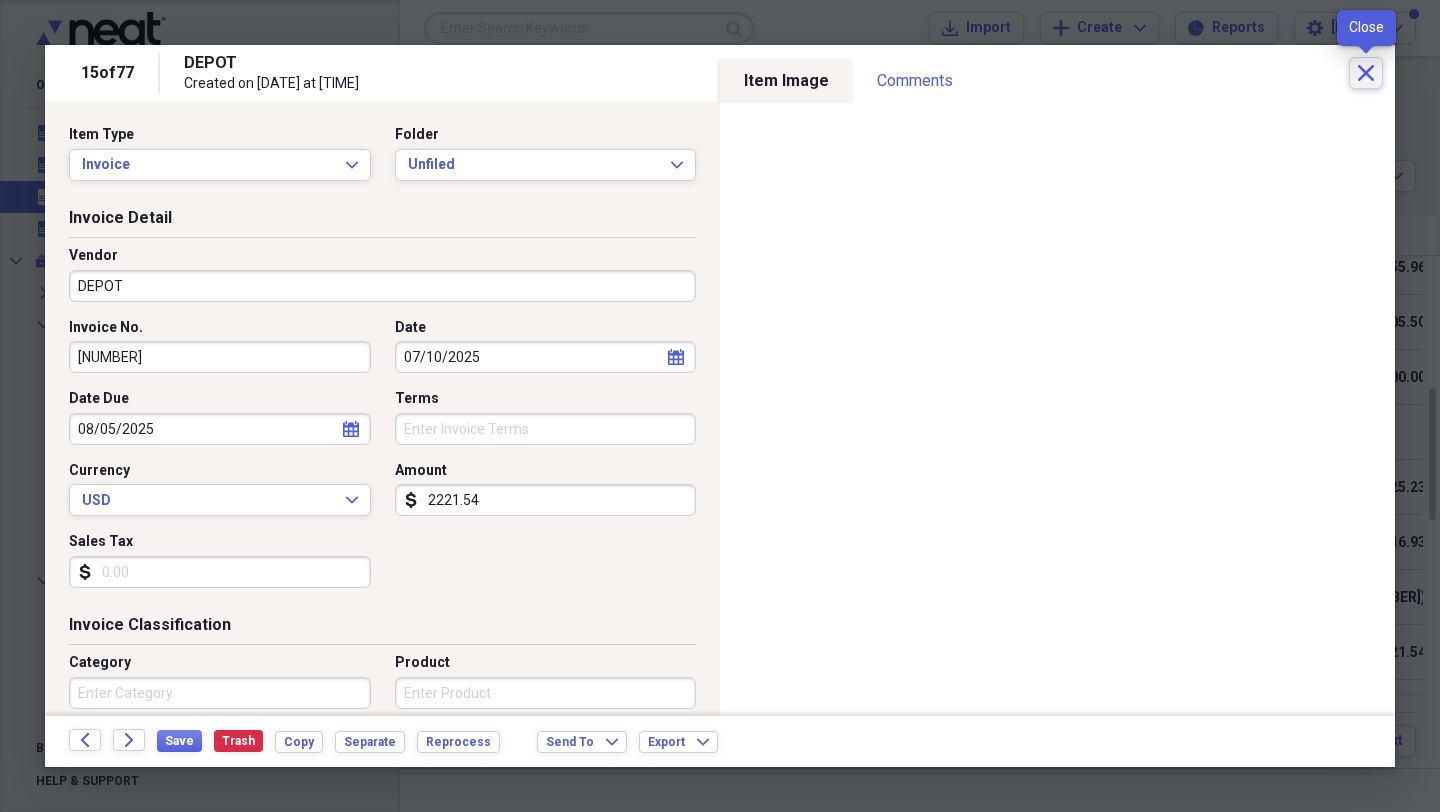 click 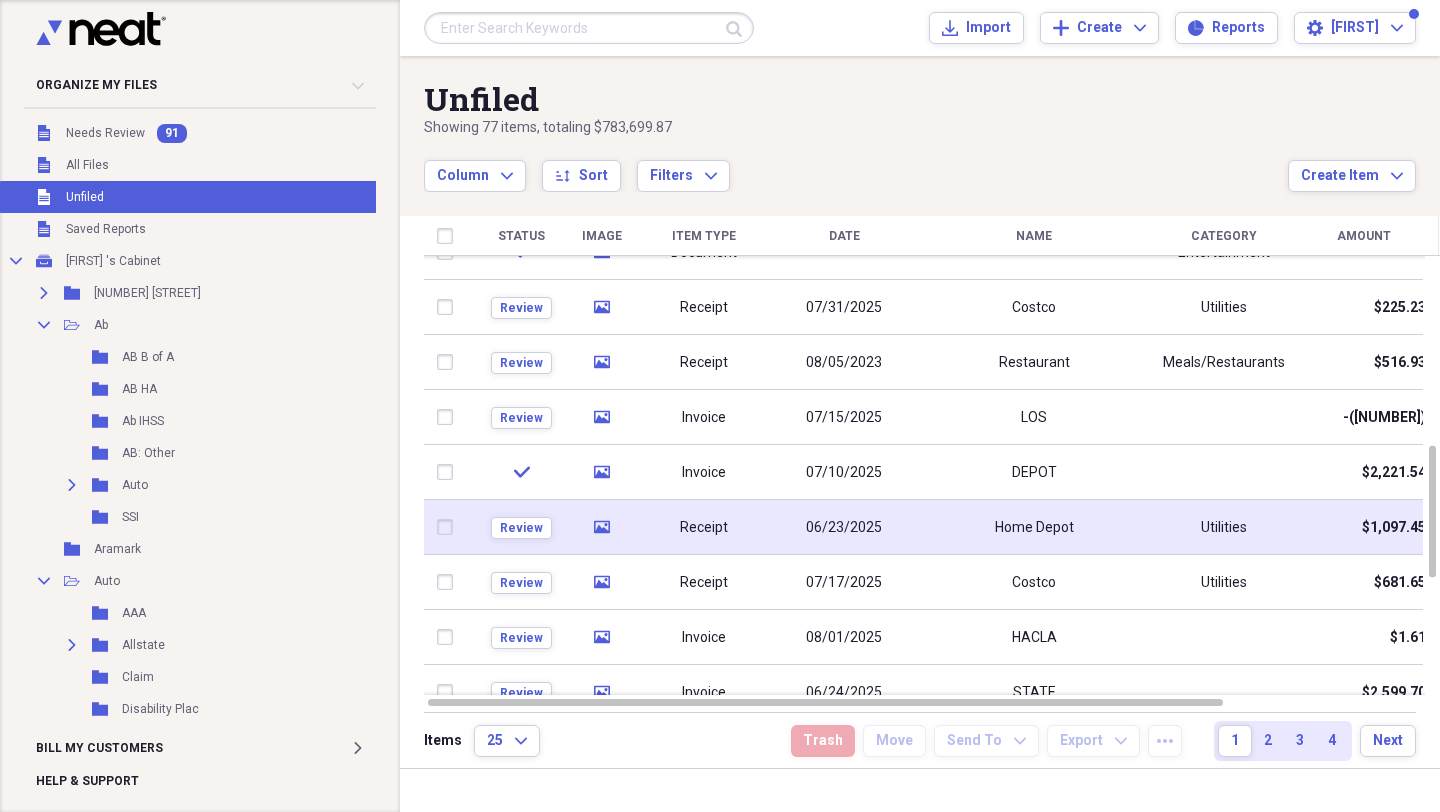 click on "06/23/2025" at bounding box center (844, 528) 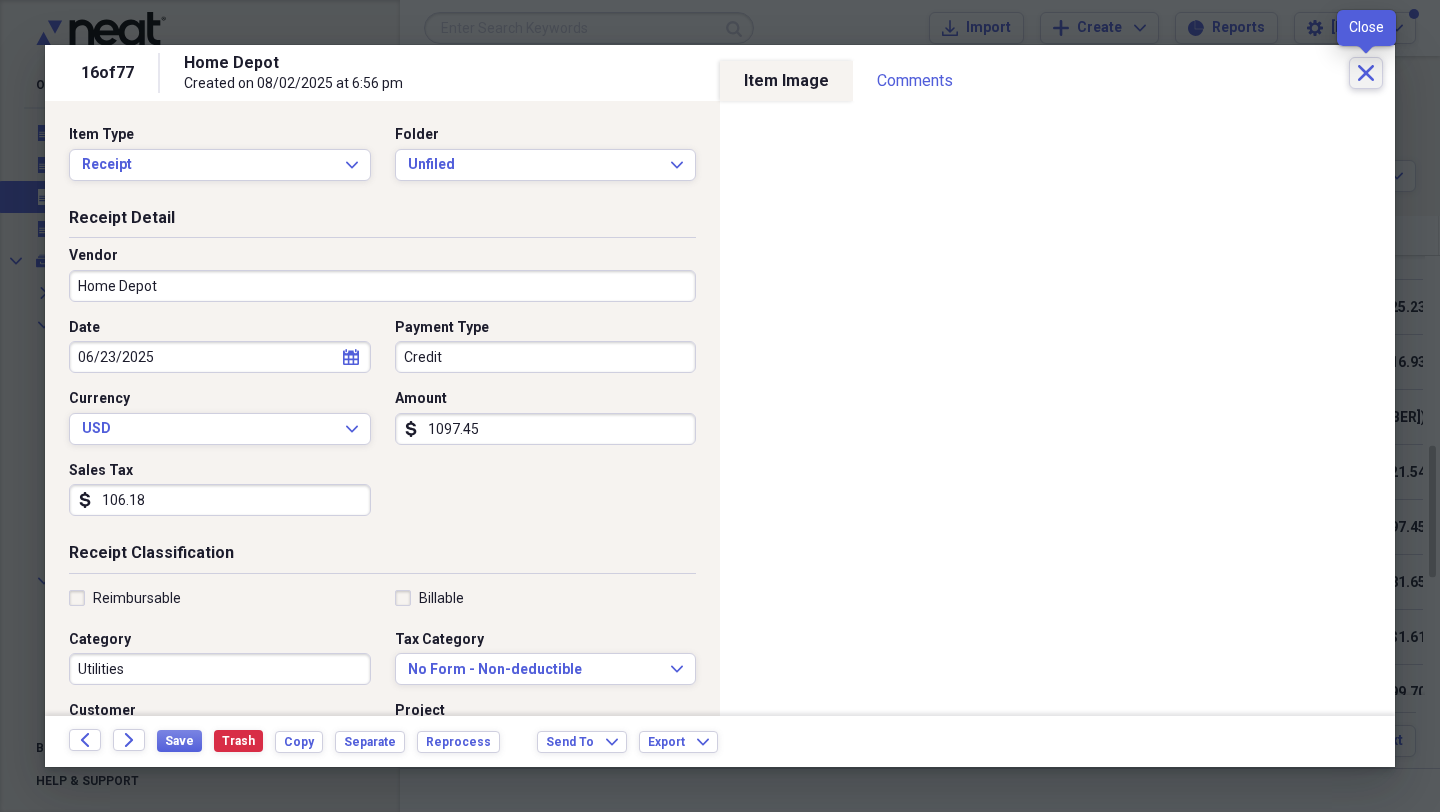 click on "Close" 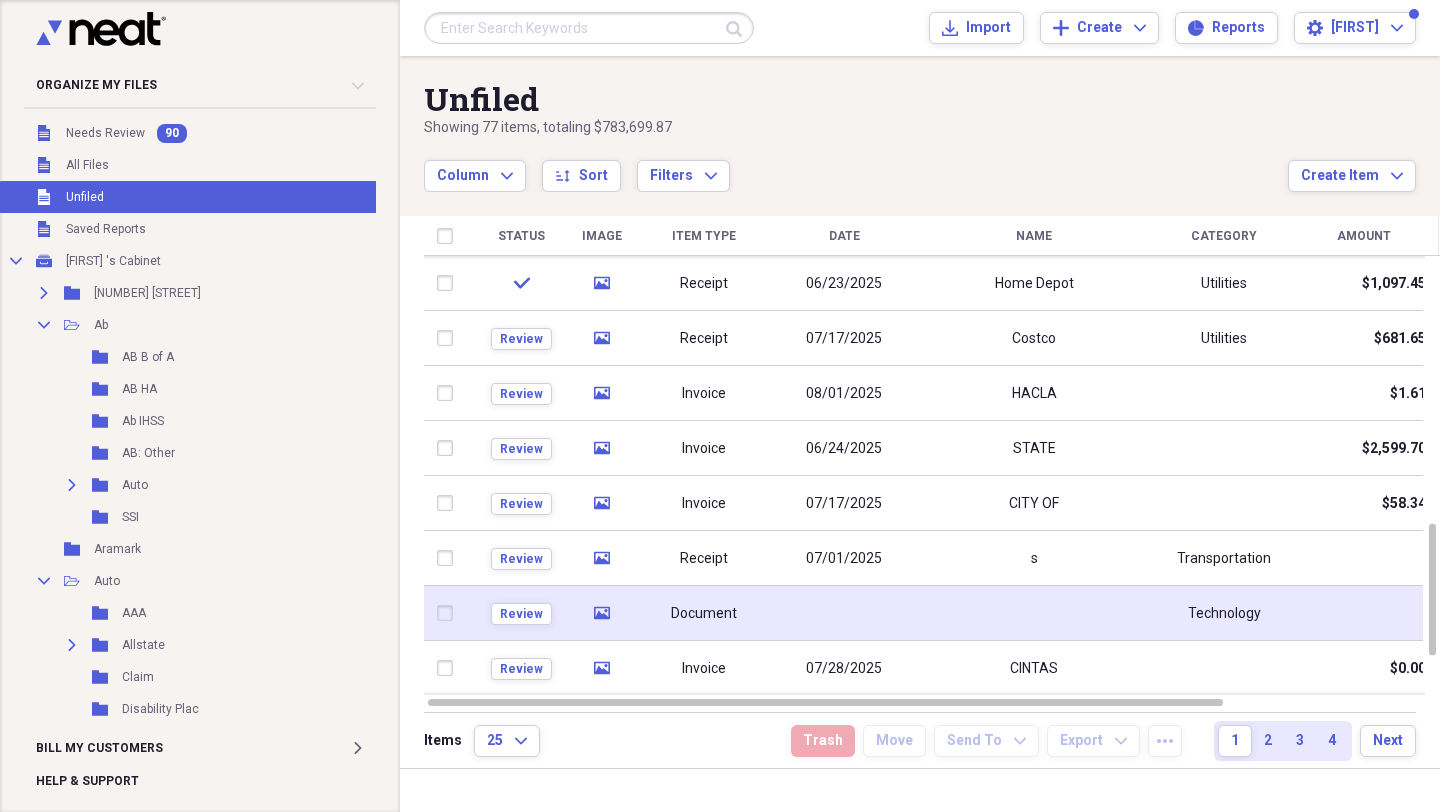 click on "Document" at bounding box center (704, 614) 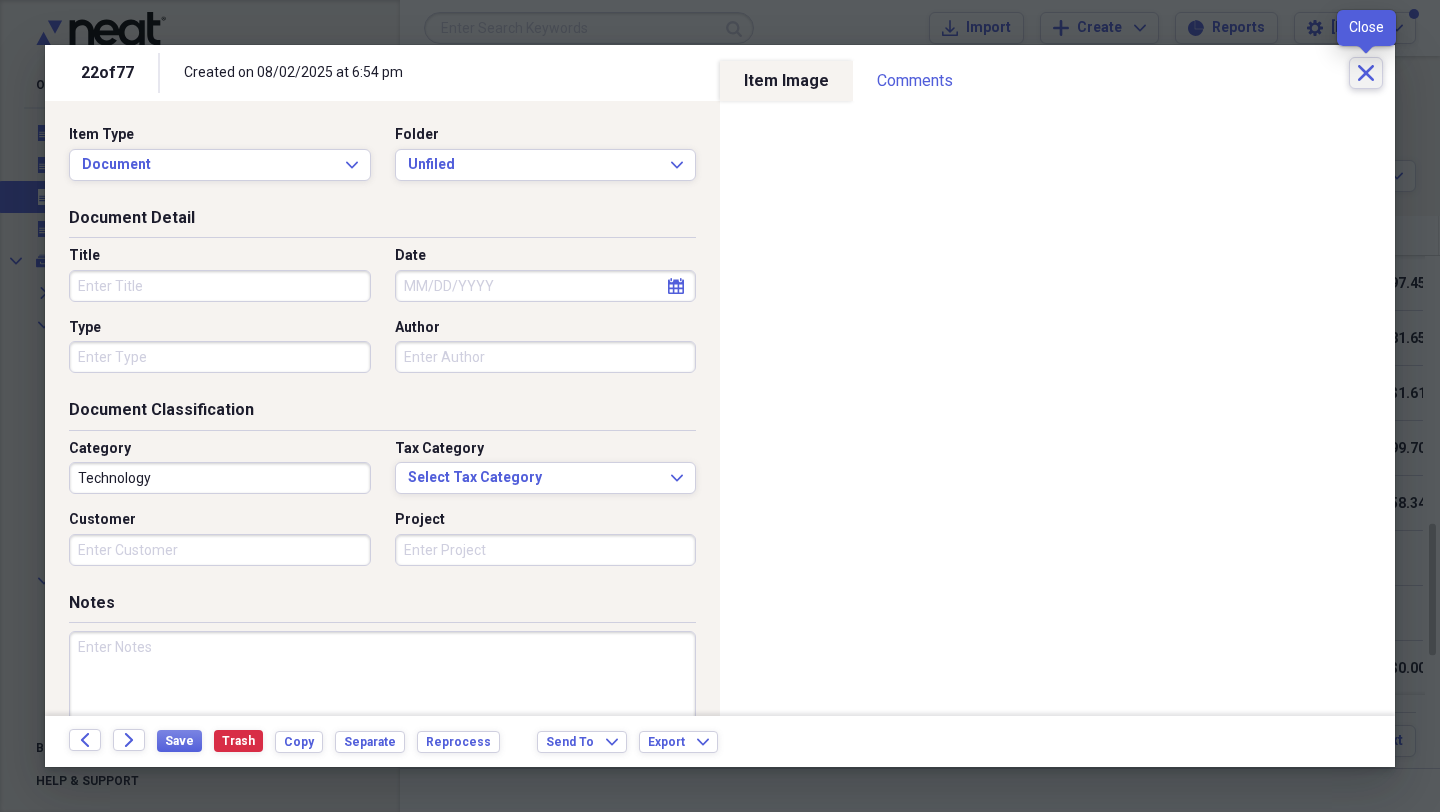 click 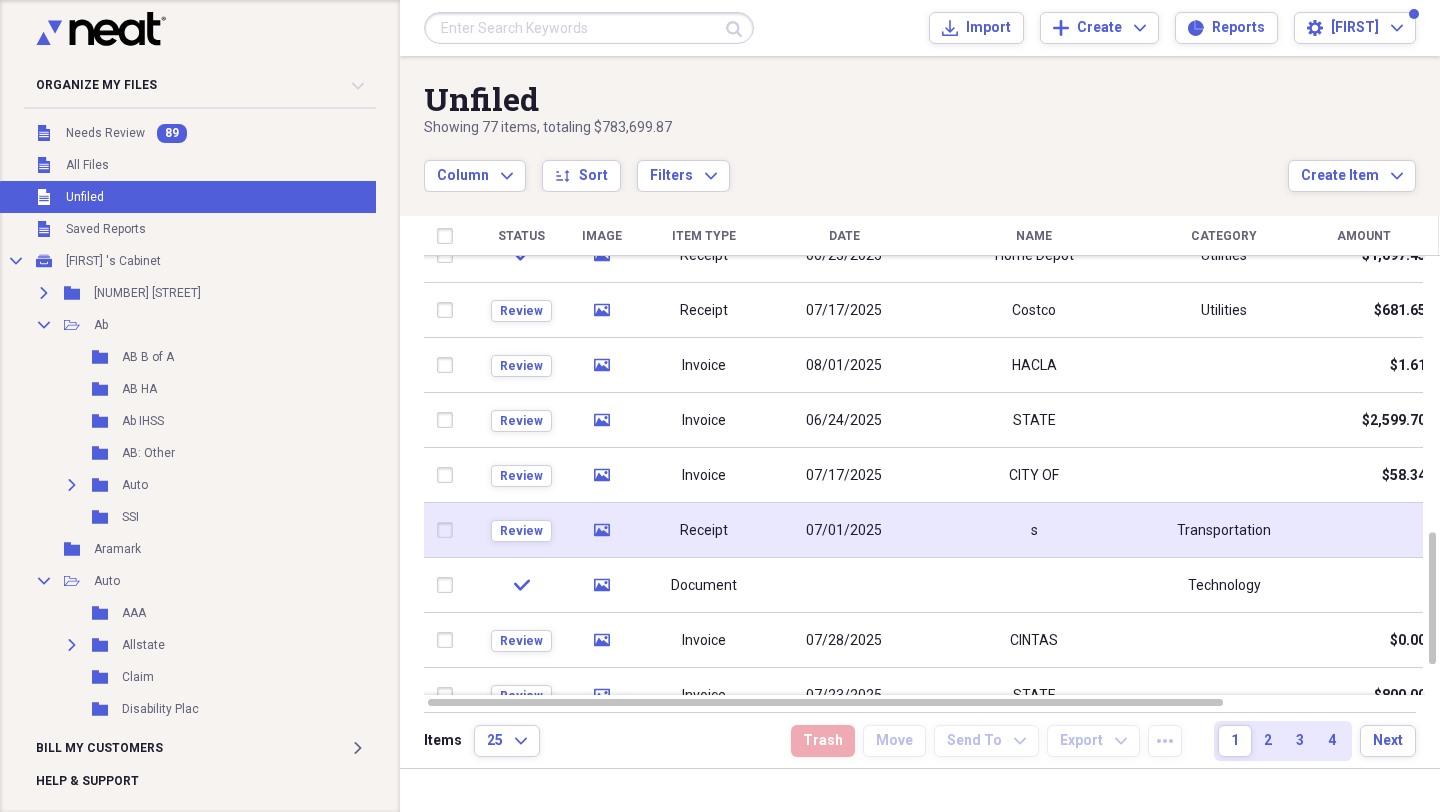 click on "Receipt" at bounding box center [704, 531] 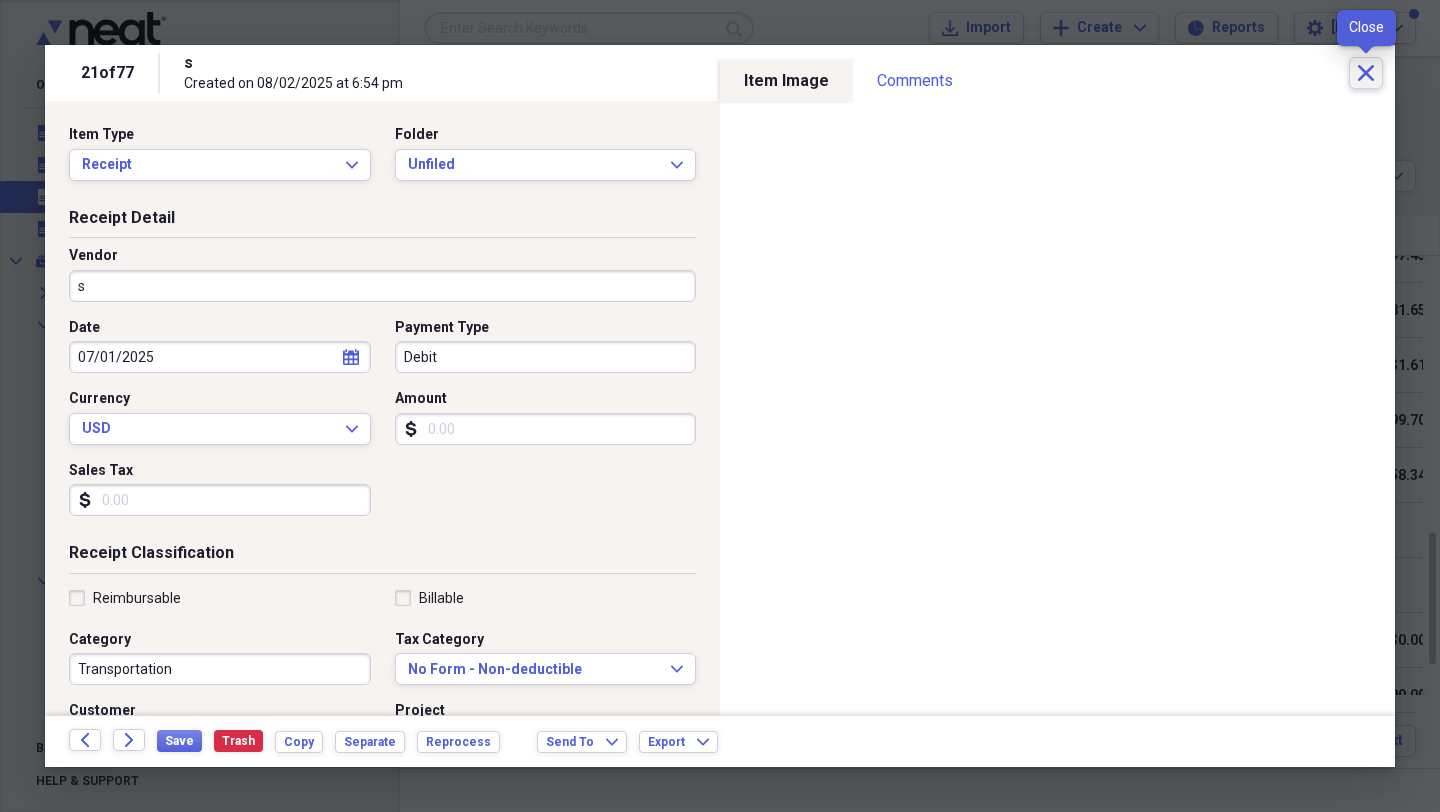 click 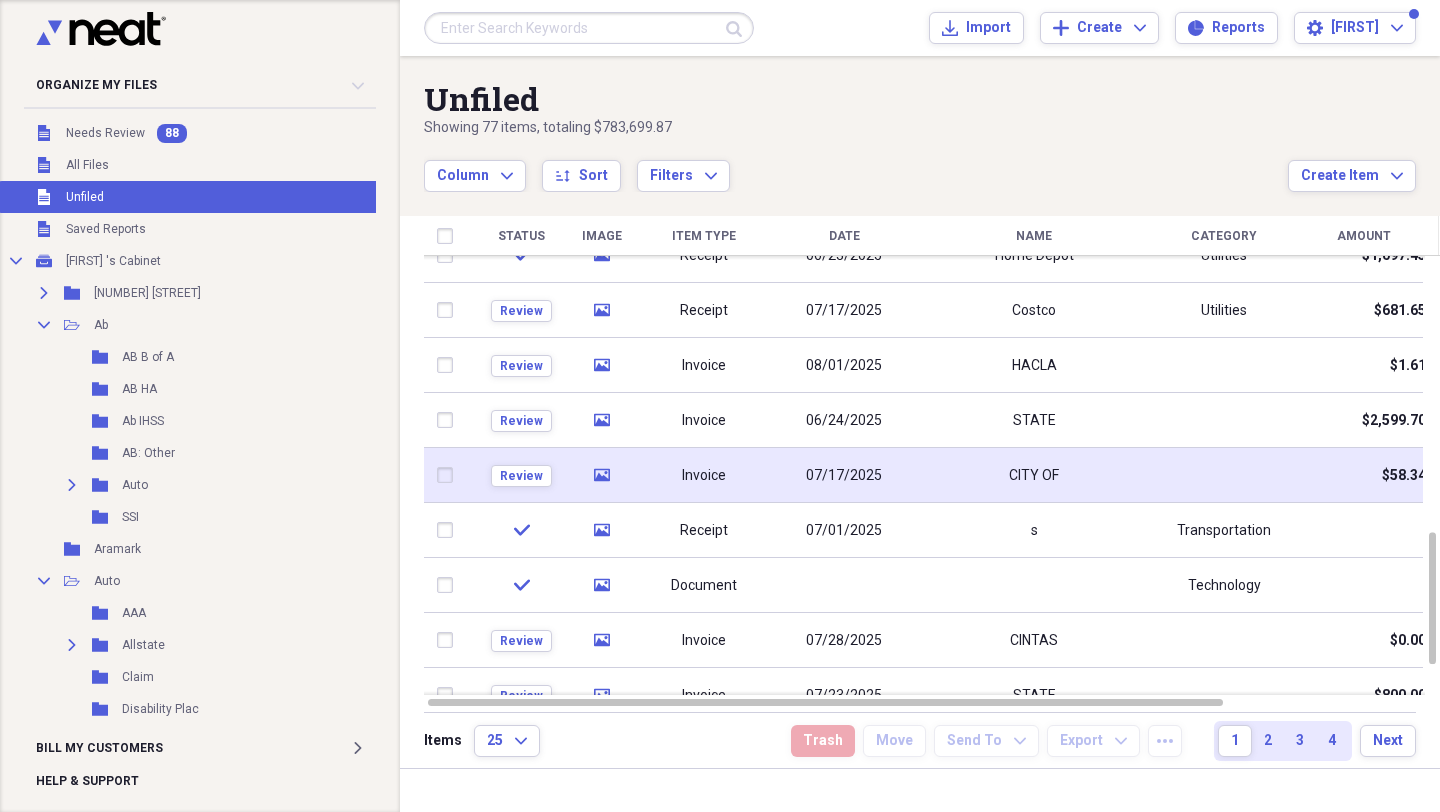 click on "07/17/2025" at bounding box center [844, 476] 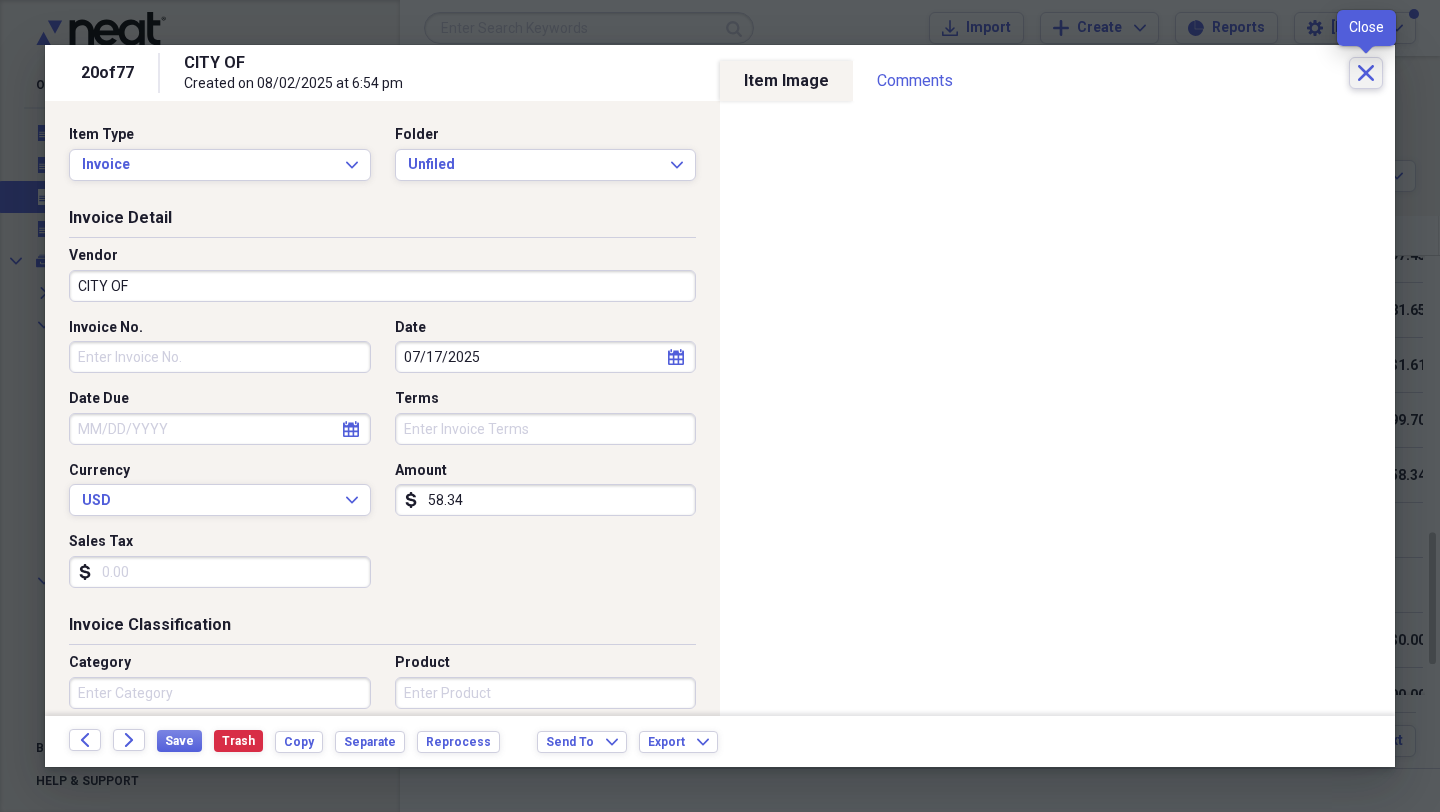 click on "Close" 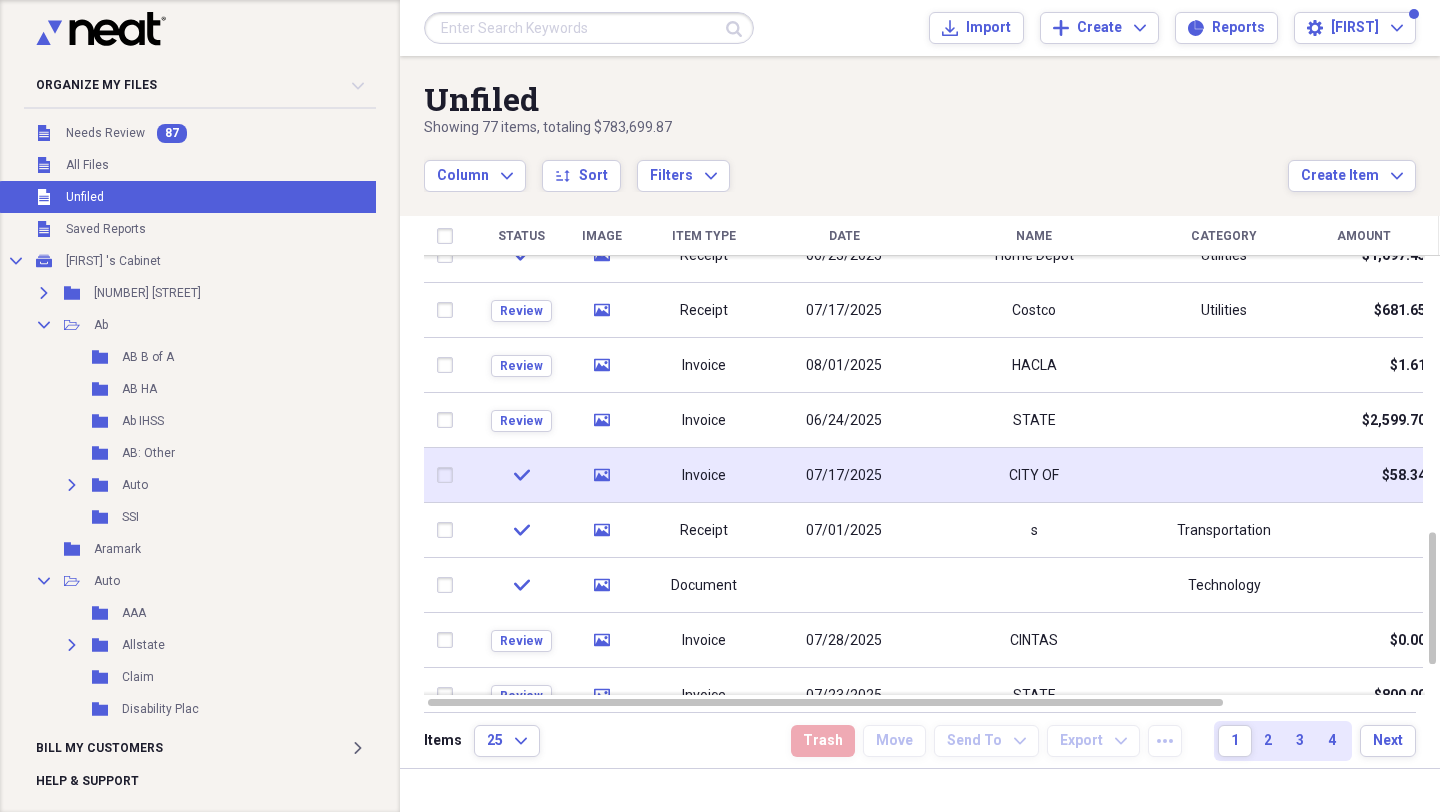 click on "07/17/2025" at bounding box center (844, 476) 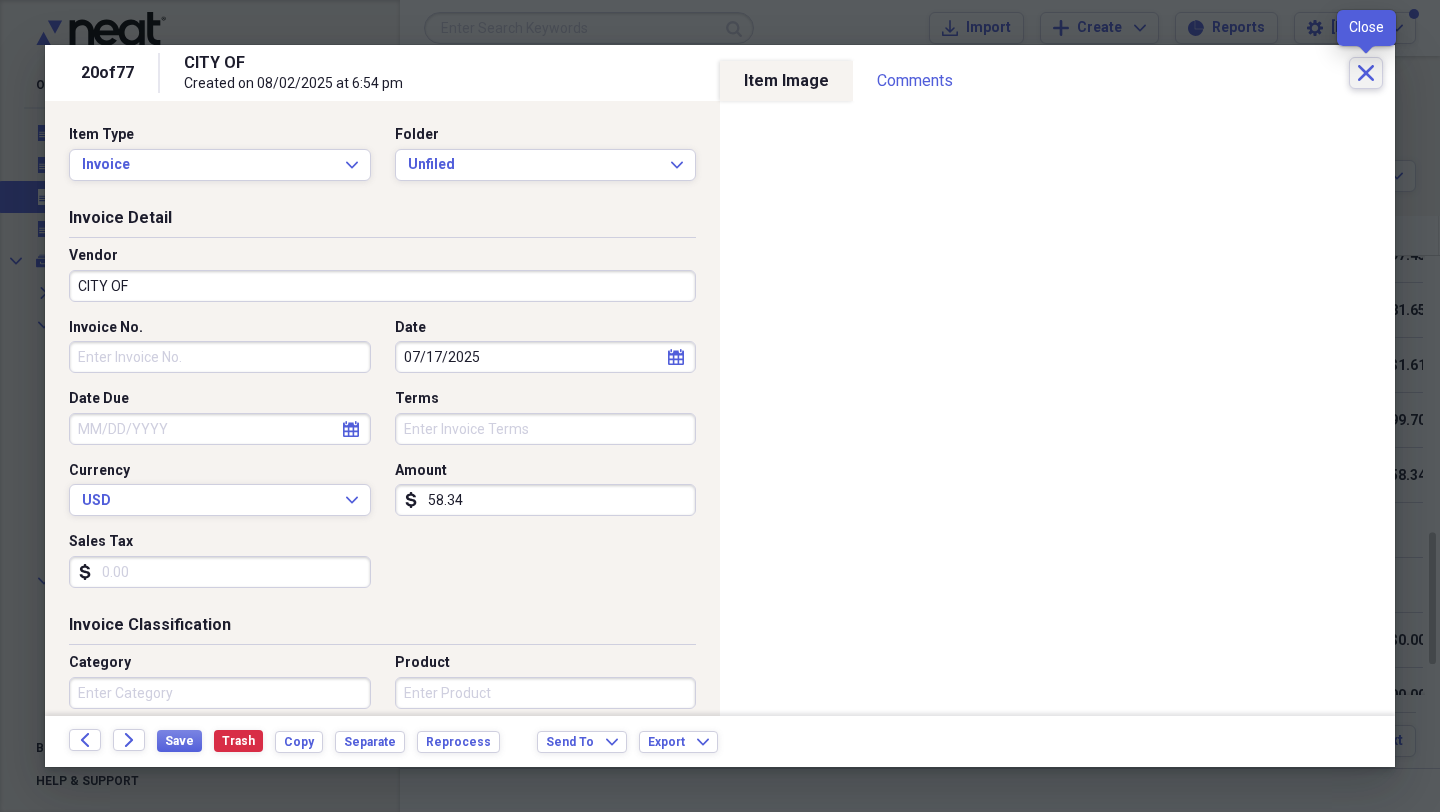 click 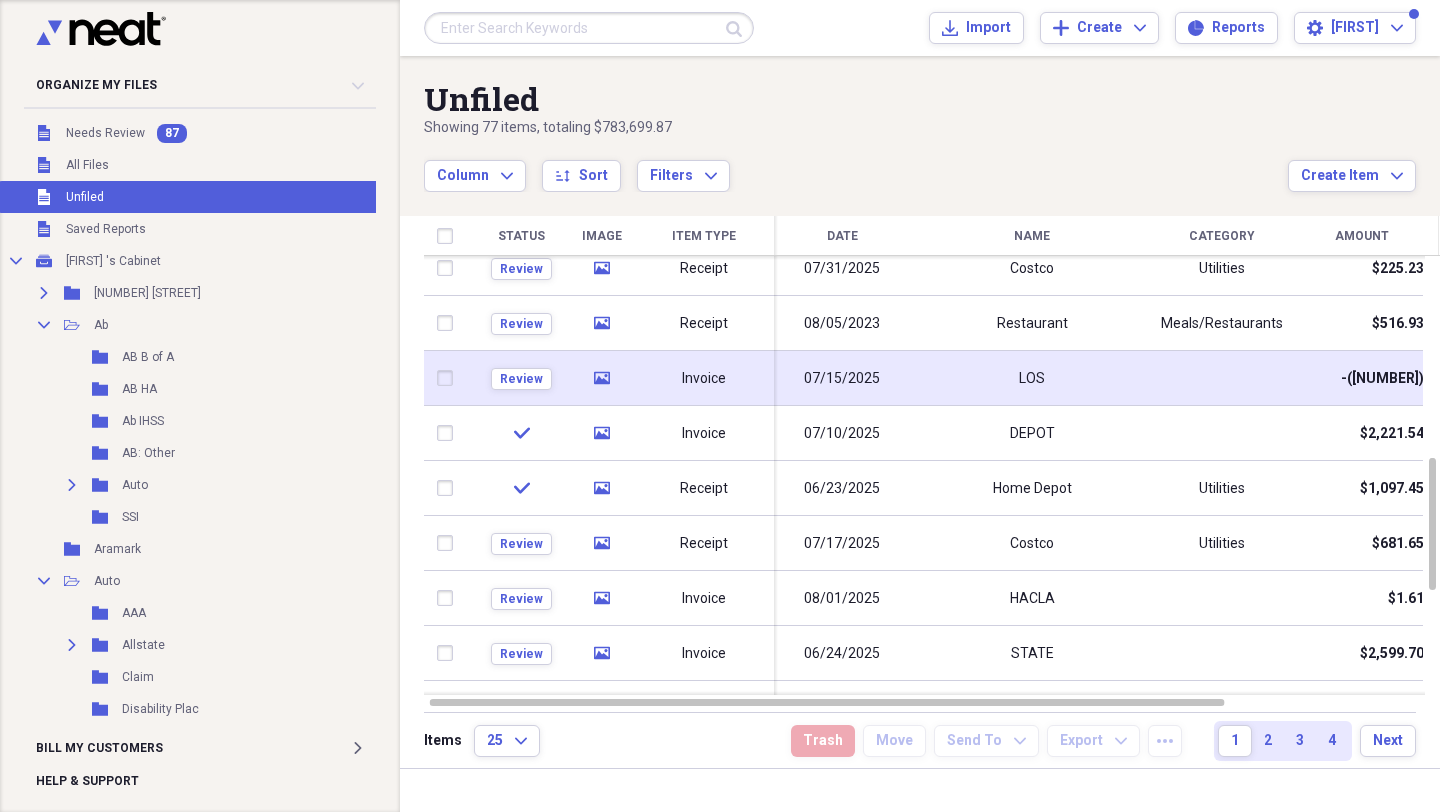 click on "07/15/2025" at bounding box center [842, 379] 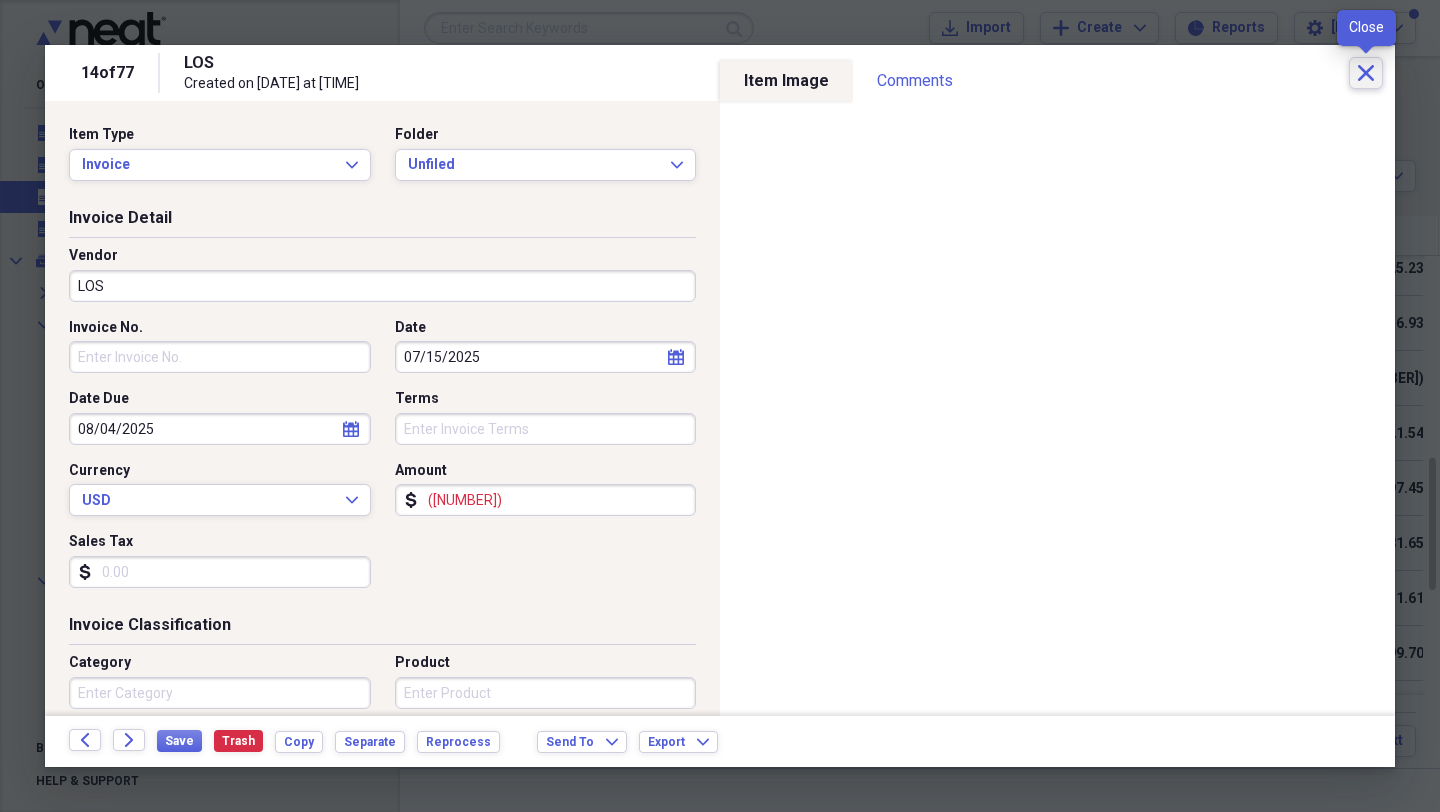 click on "Close" 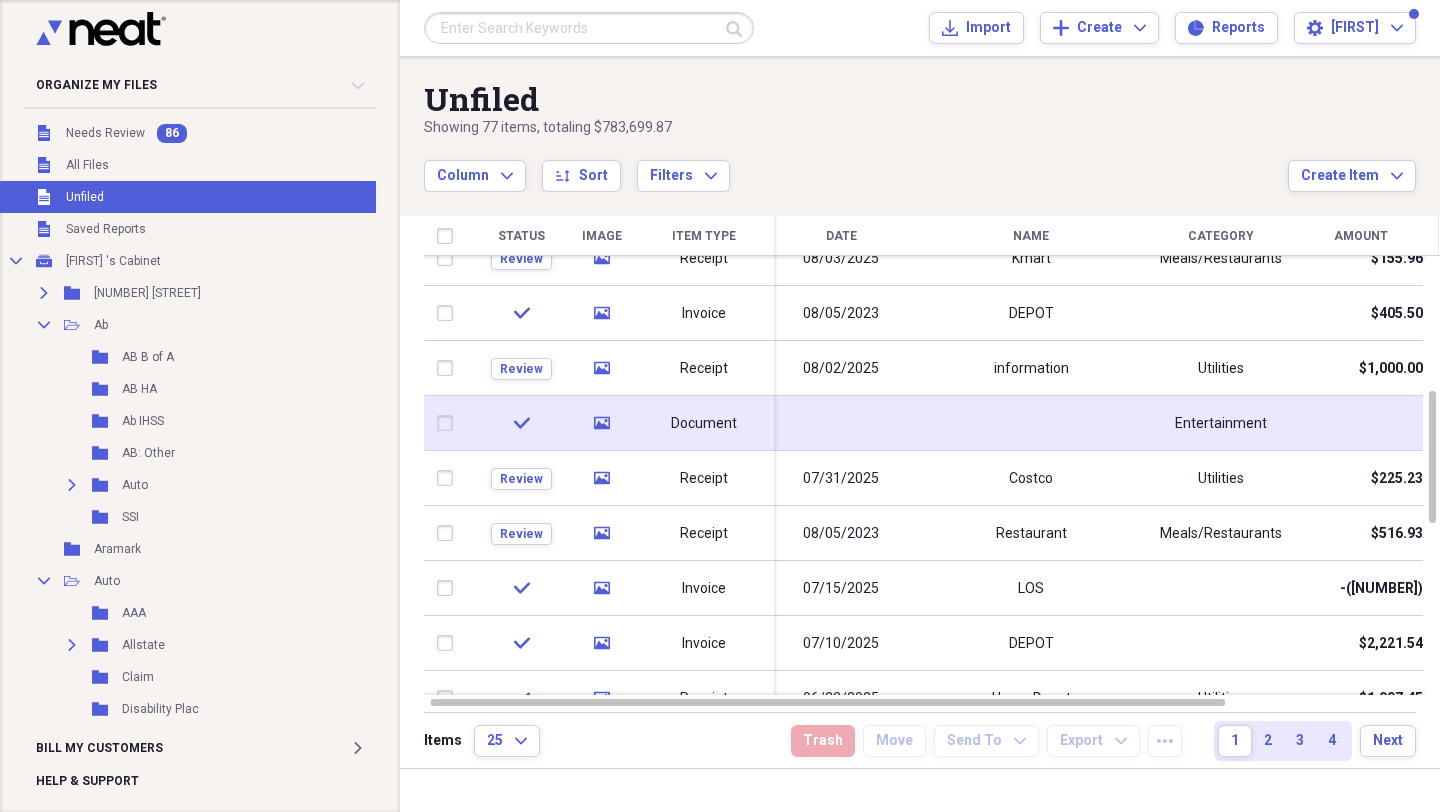 click on "Document" at bounding box center (704, 424) 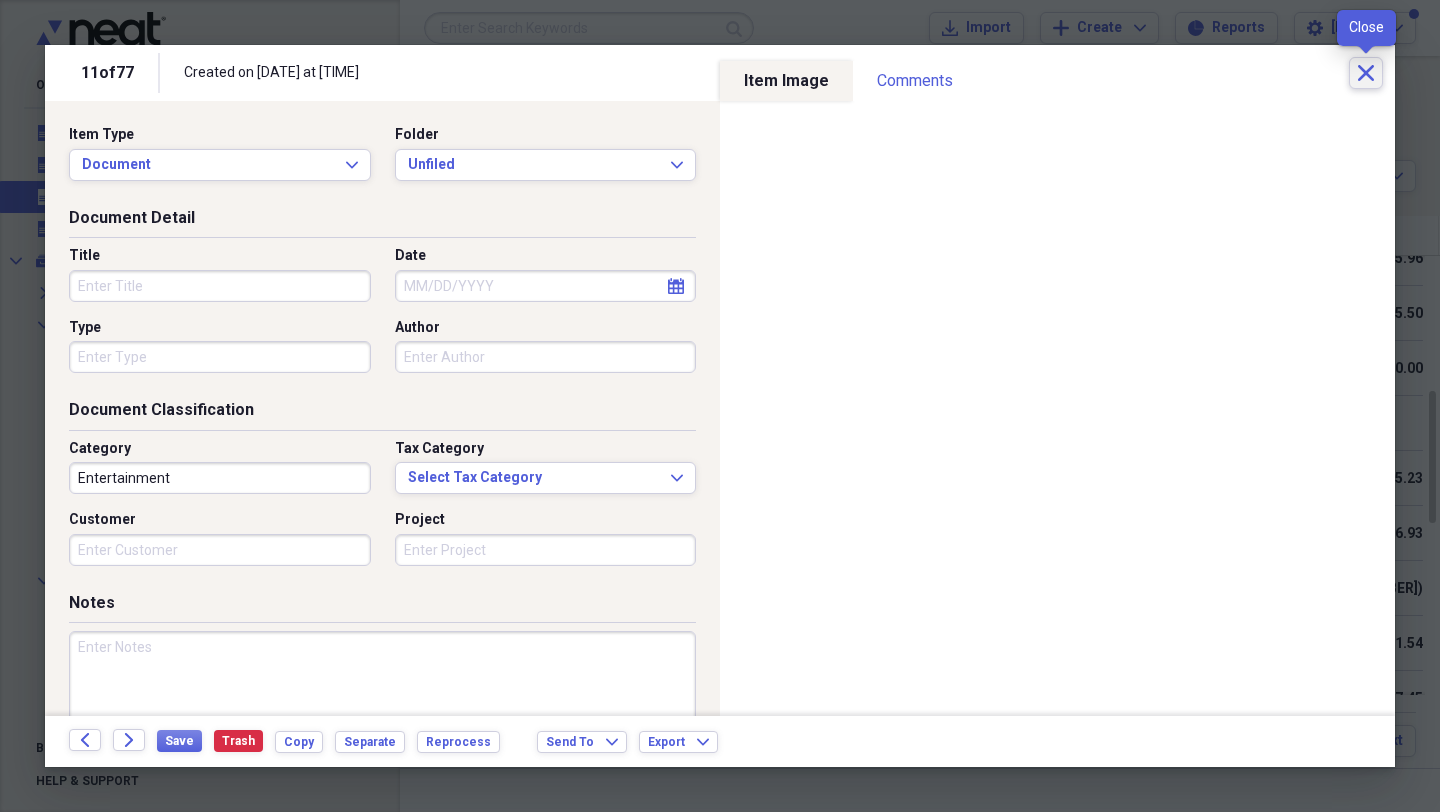 click on "Close" 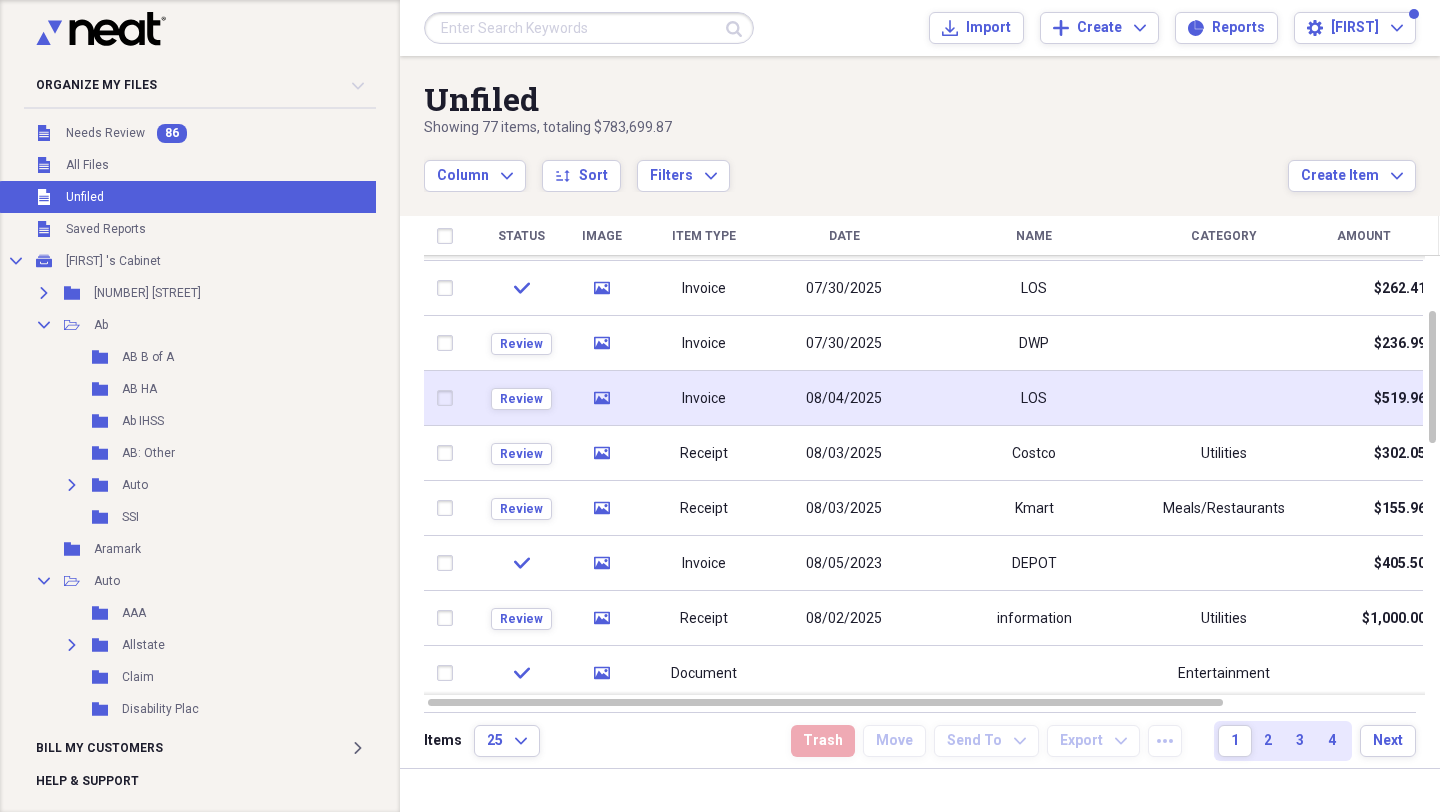 click on "08/04/2025" at bounding box center [844, 399] 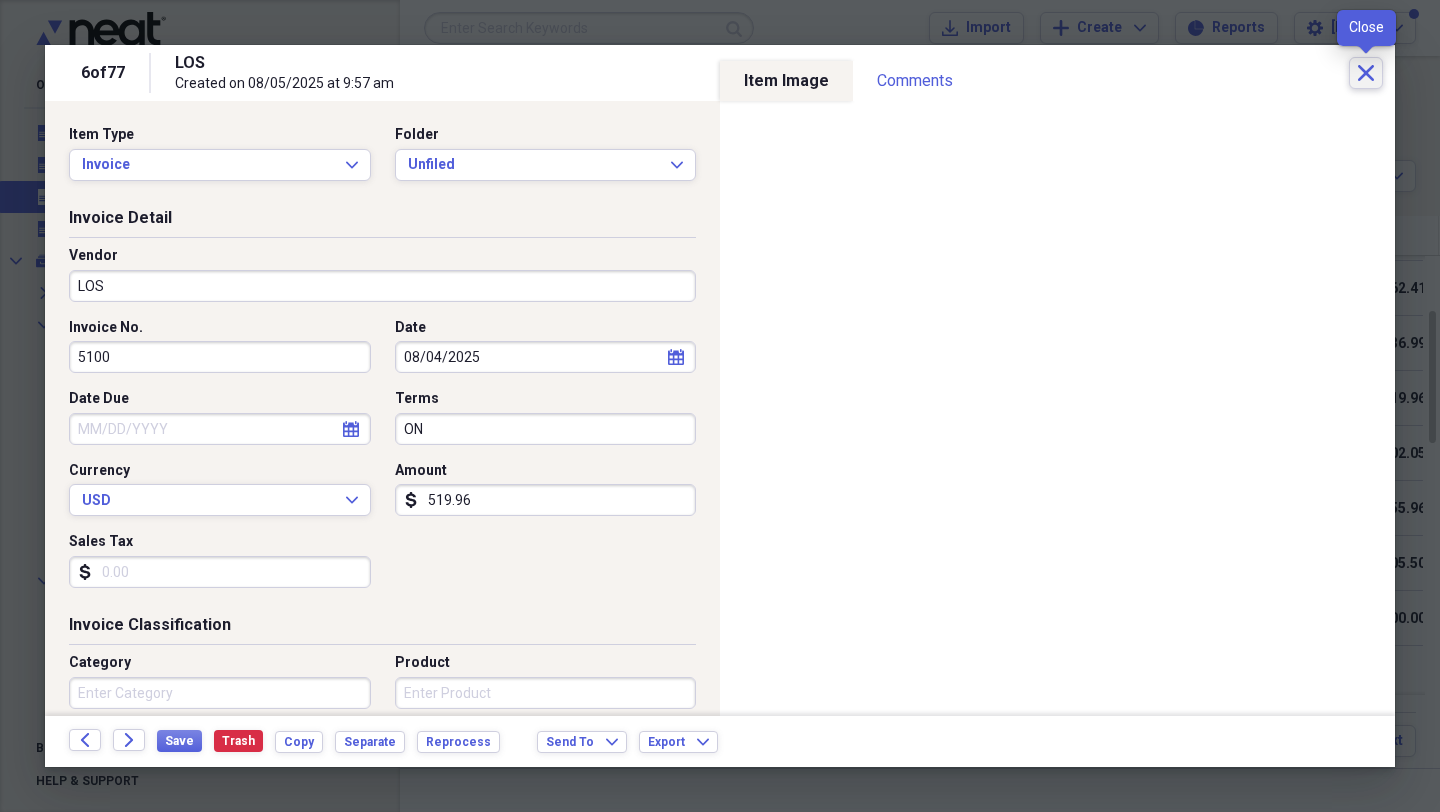 click on "Close" 